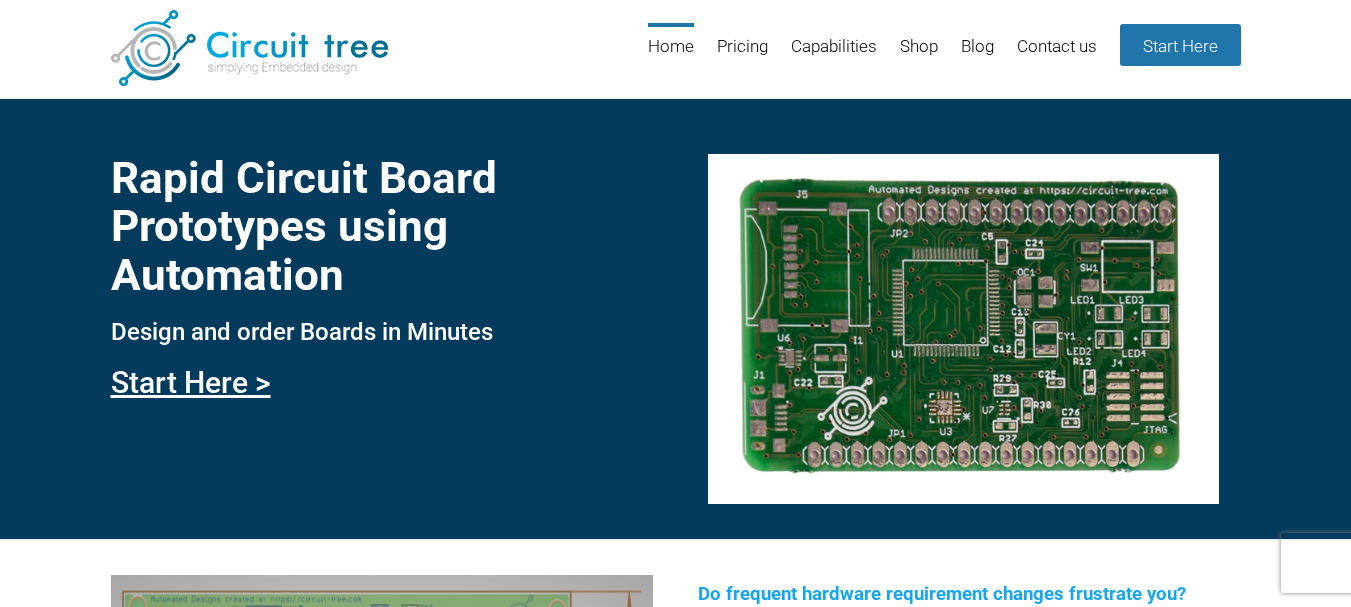 scroll, scrollTop: 0, scrollLeft: 0, axis: both 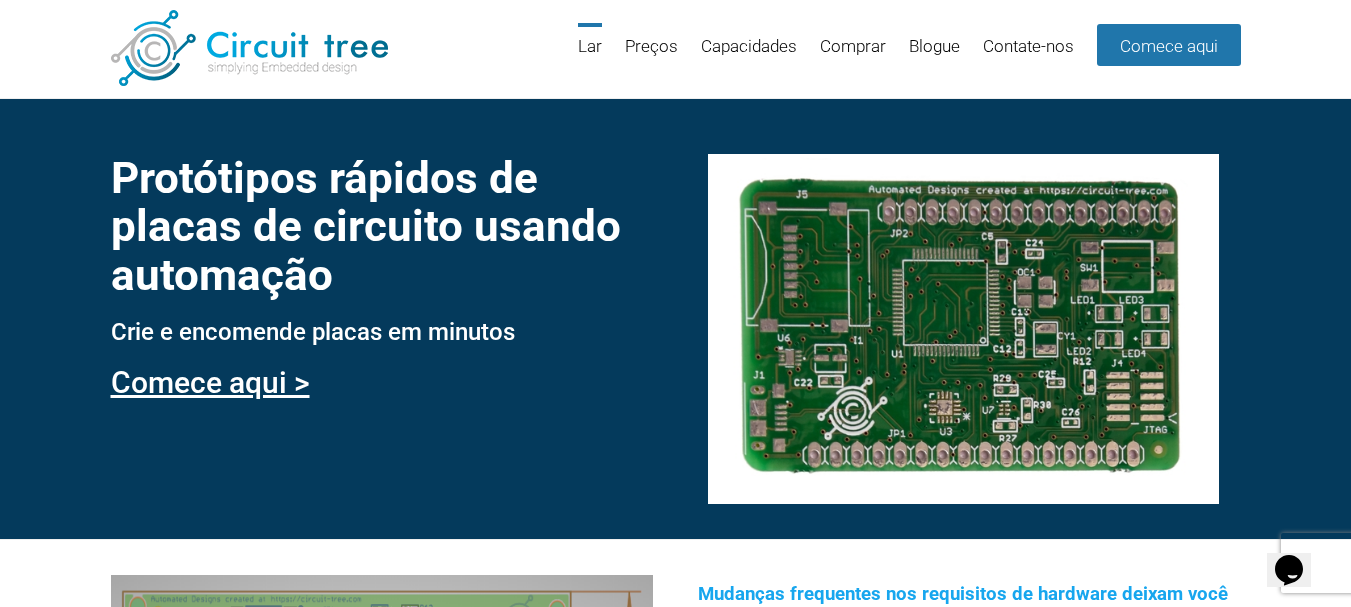 click on "Protótipos rápidos de placas de circuito usando automação
Crie e encomende placas em minutos
Comece aqui >" at bounding box center [675, 318] 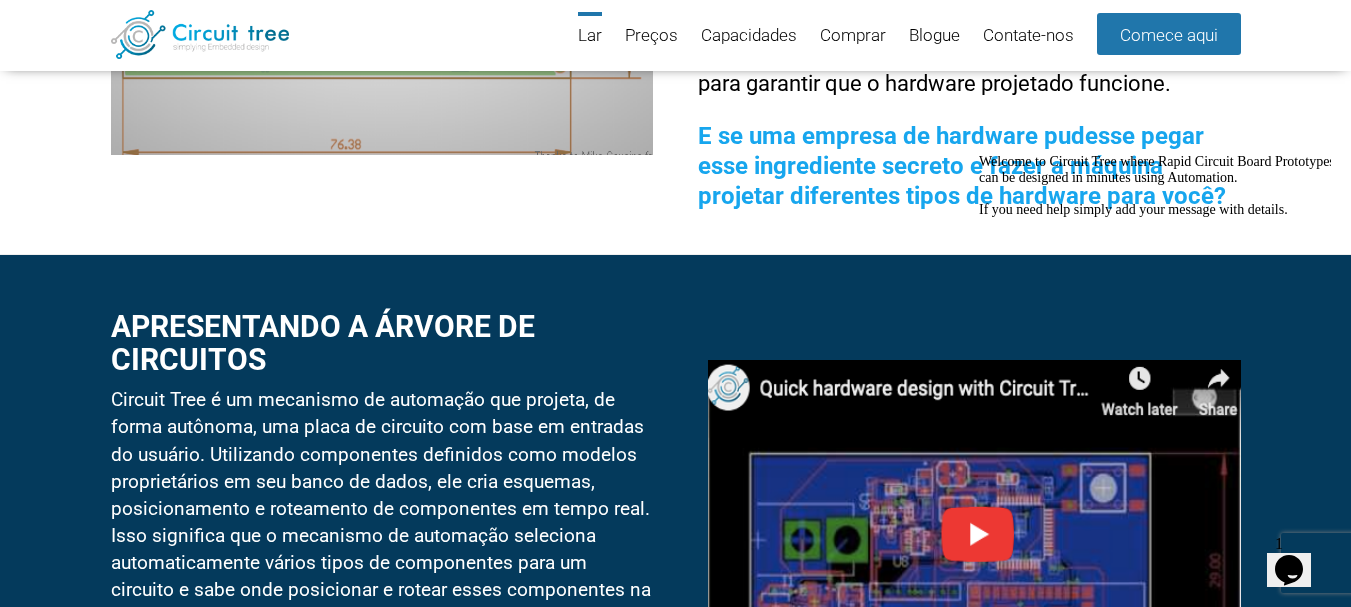 scroll, scrollTop: 573, scrollLeft: 0, axis: vertical 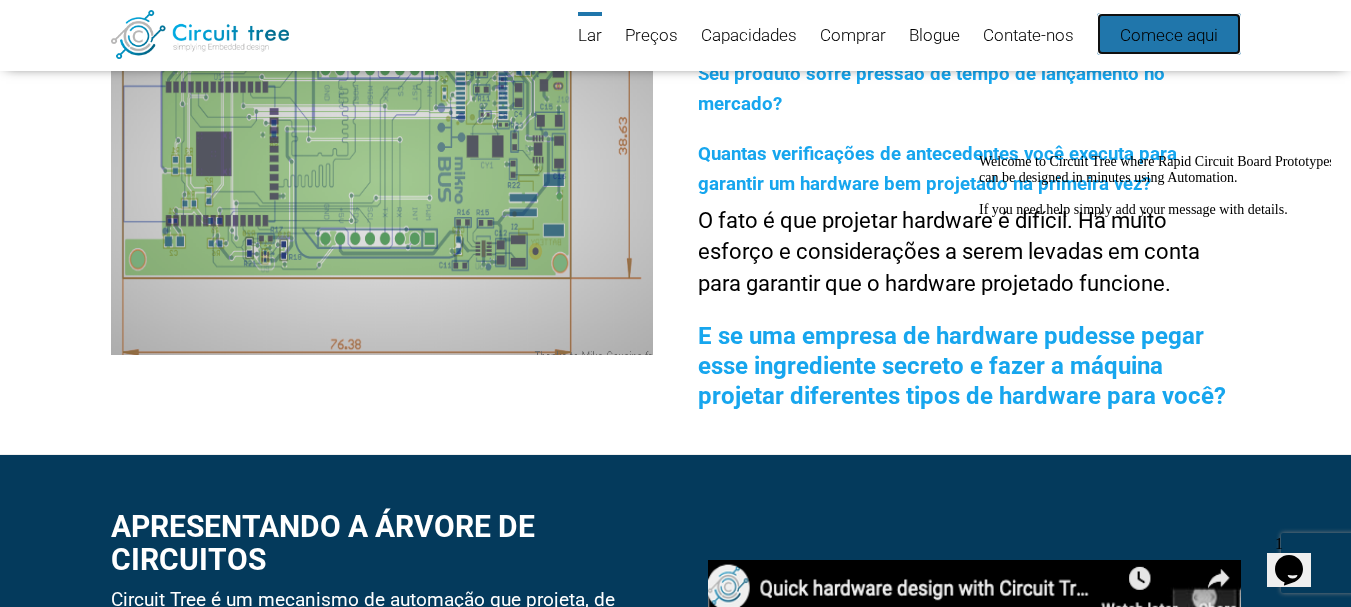 click on "Comece aqui" at bounding box center (1169, 34) 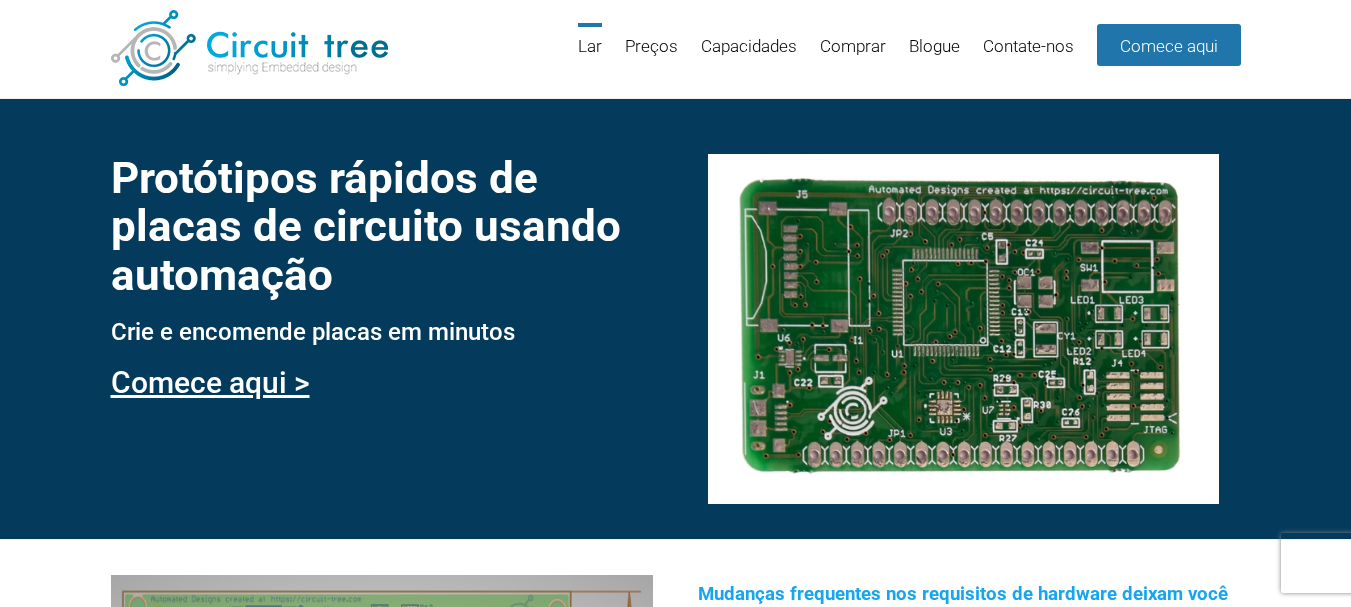 scroll, scrollTop: 0, scrollLeft: 0, axis: both 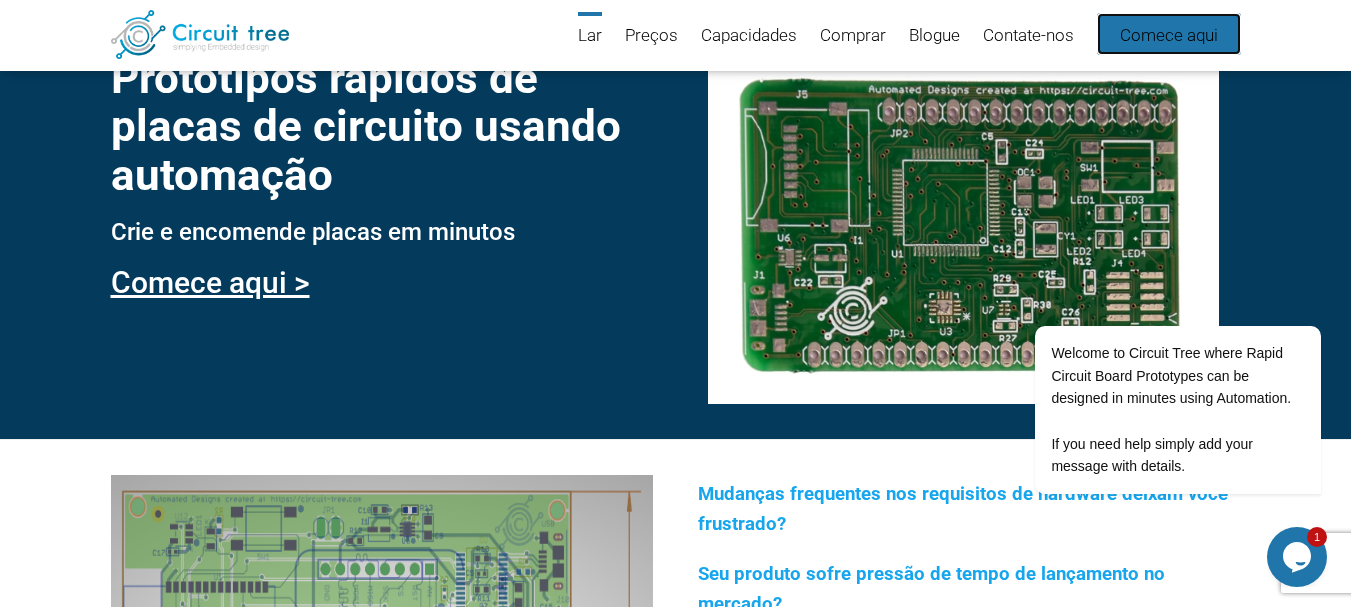 click on "Comece aqui" at bounding box center (1169, 35) 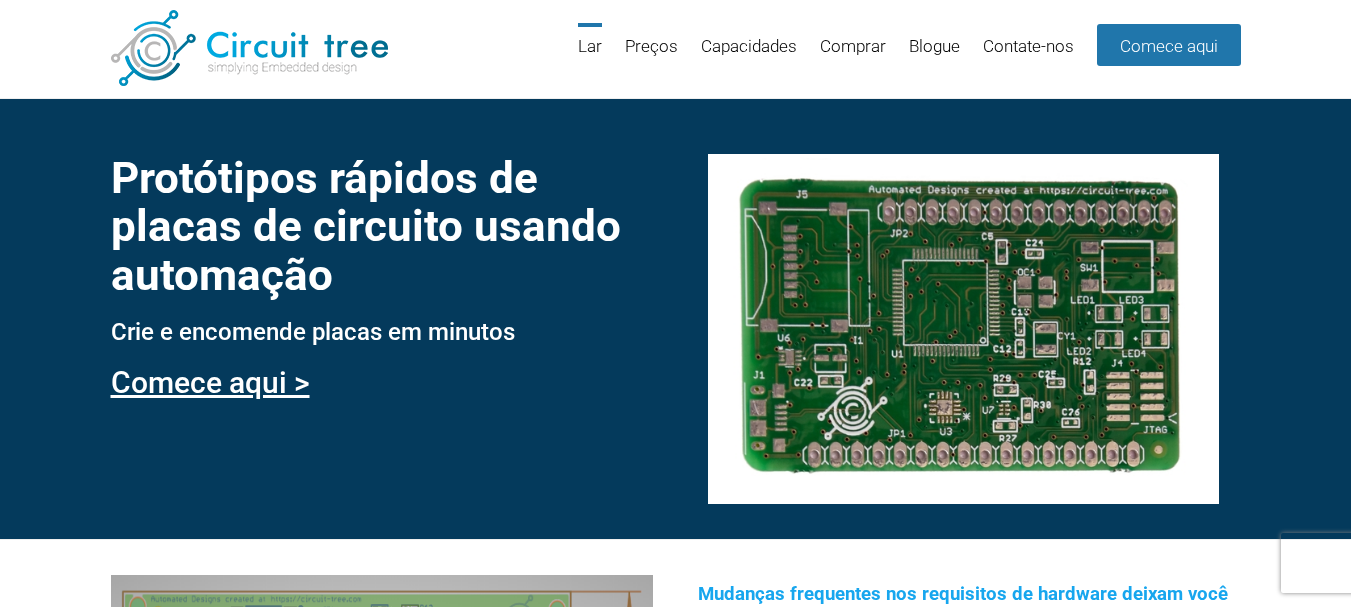 scroll, scrollTop: 0, scrollLeft: 0, axis: both 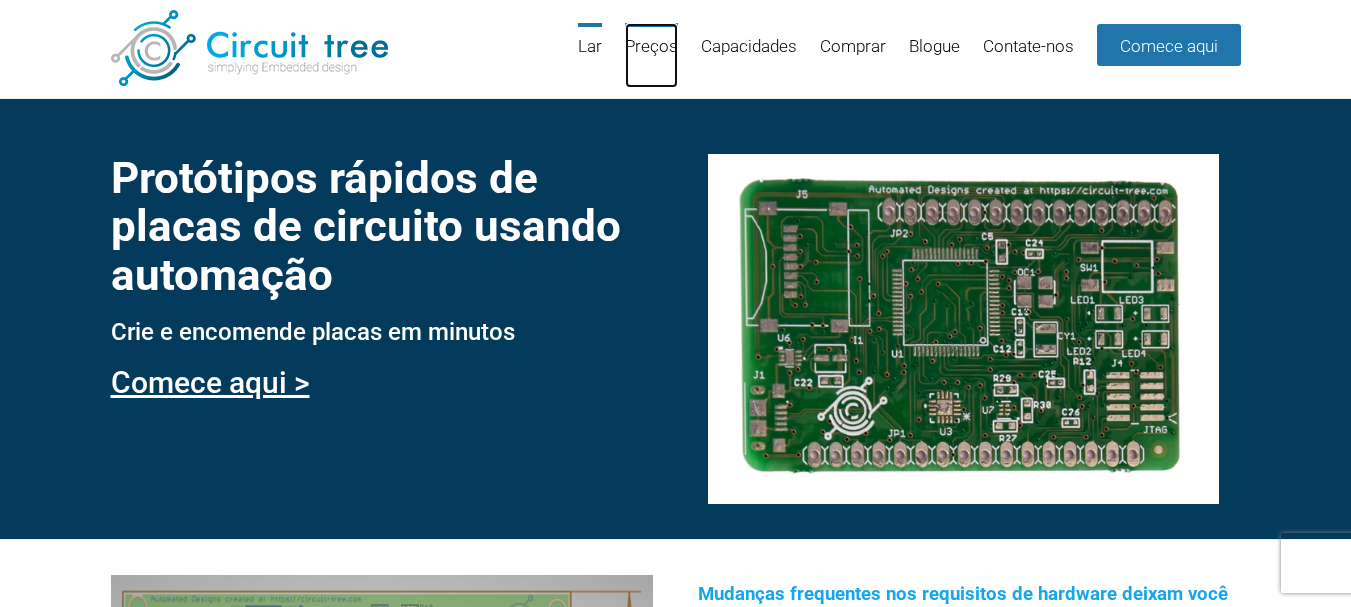 click on "Preços" at bounding box center [651, 46] 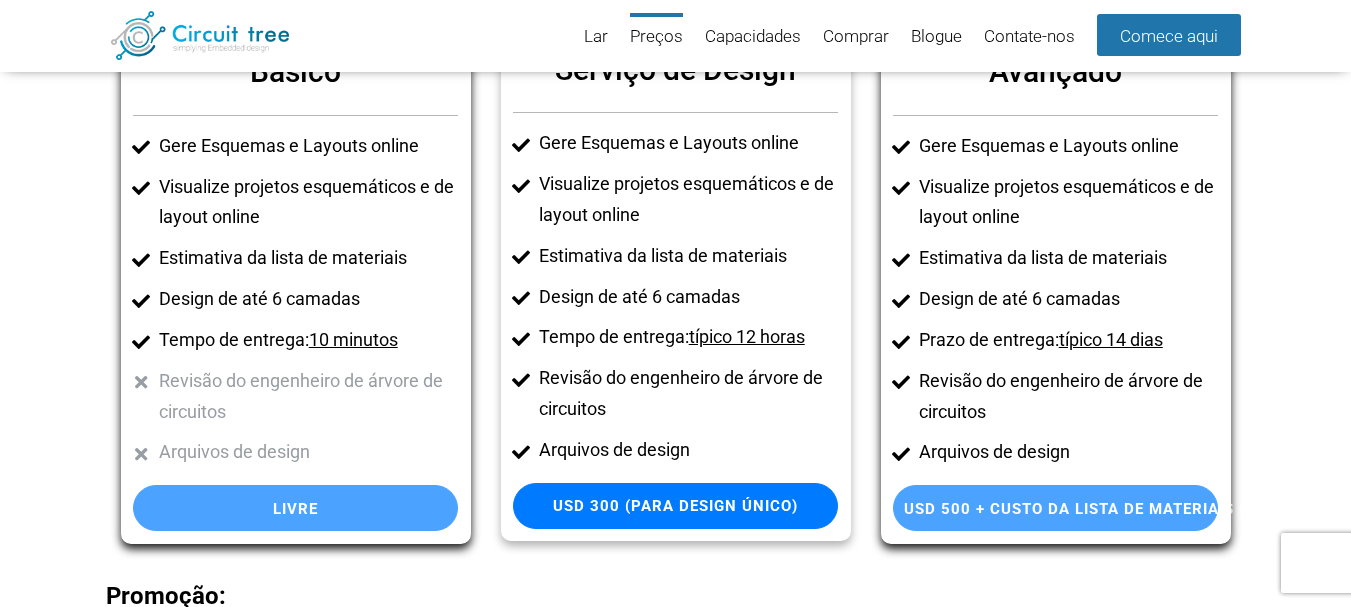 scroll, scrollTop: 274, scrollLeft: 0, axis: vertical 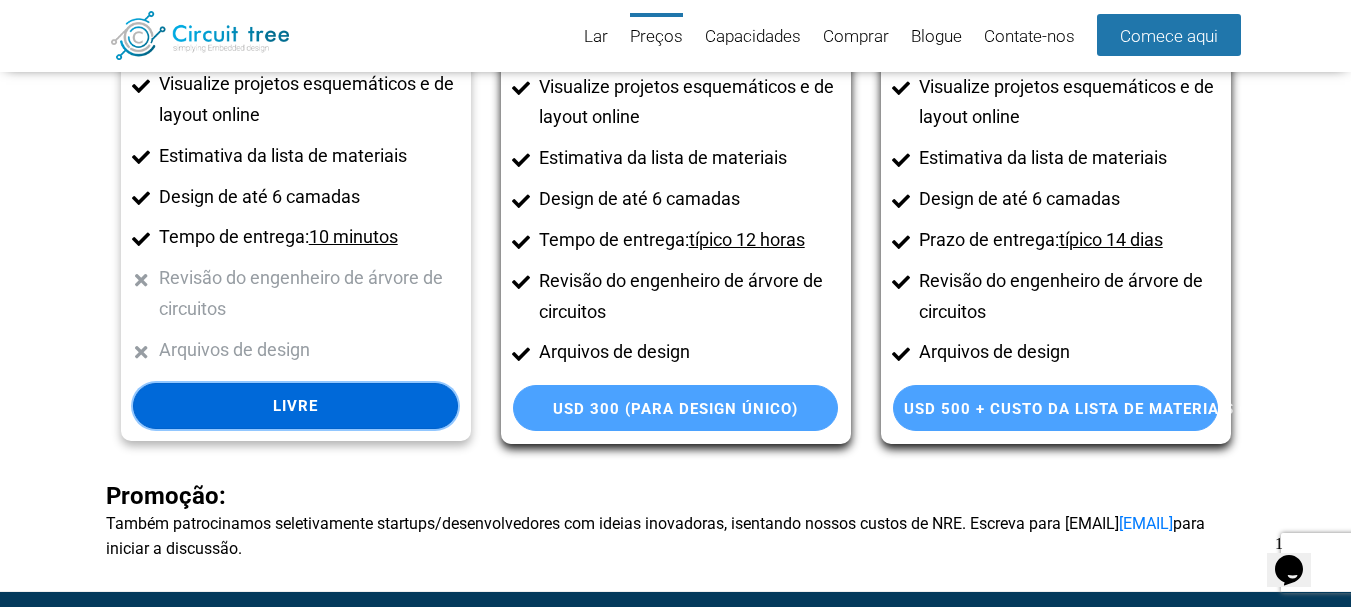 click on "Livre" at bounding box center (295, 406) 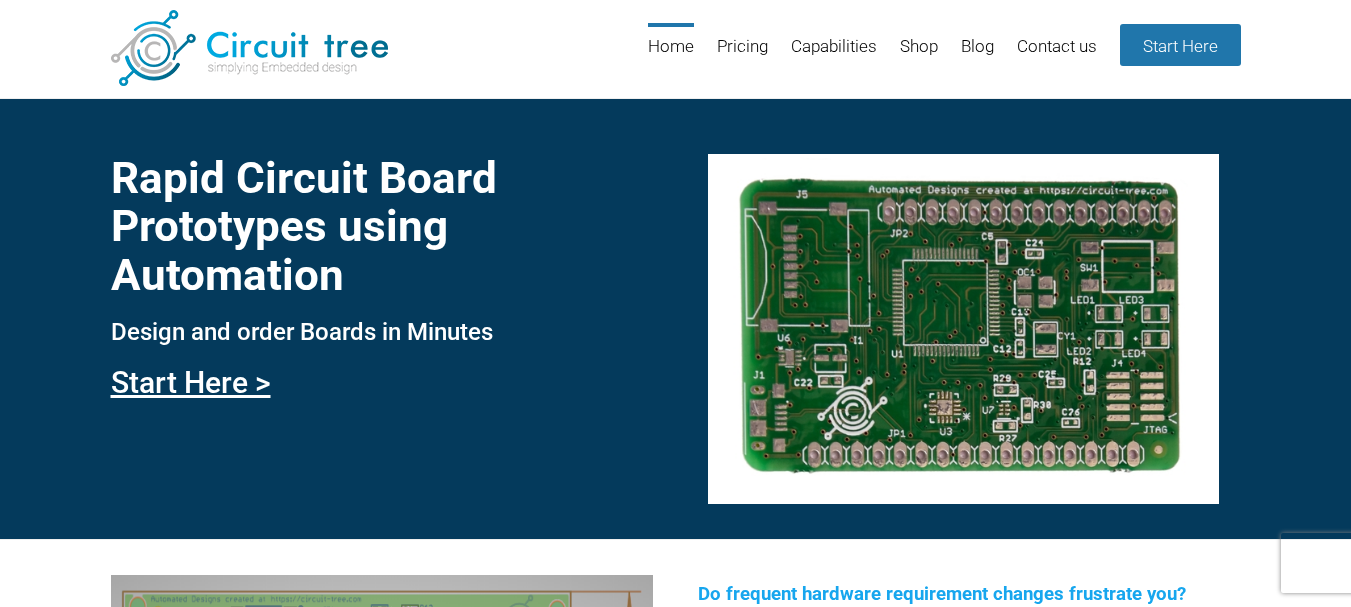 scroll, scrollTop: 0, scrollLeft: 0, axis: both 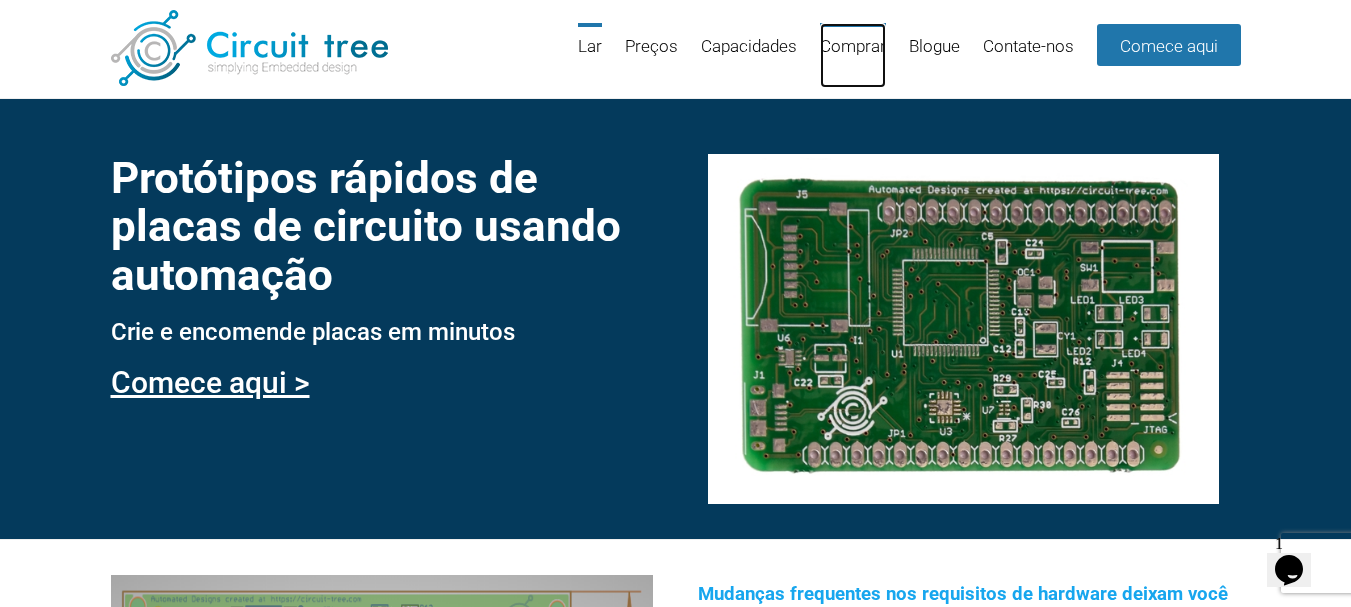 click on "Comprar" at bounding box center [853, 46] 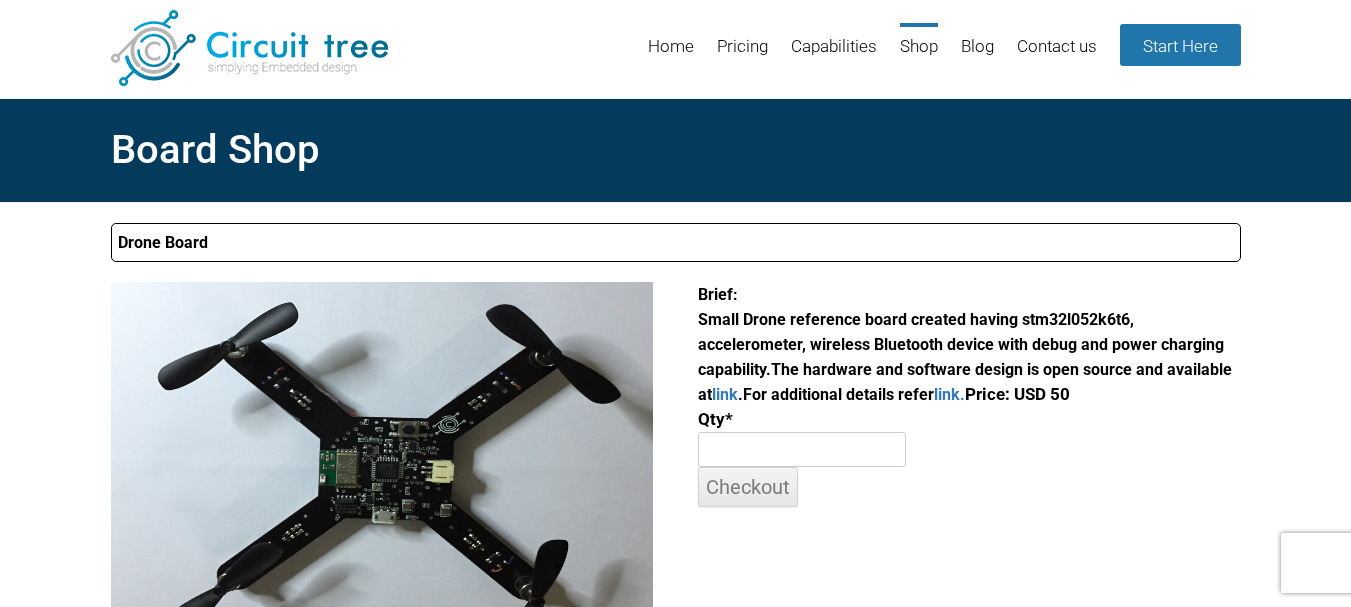 scroll, scrollTop: 0, scrollLeft: 0, axis: both 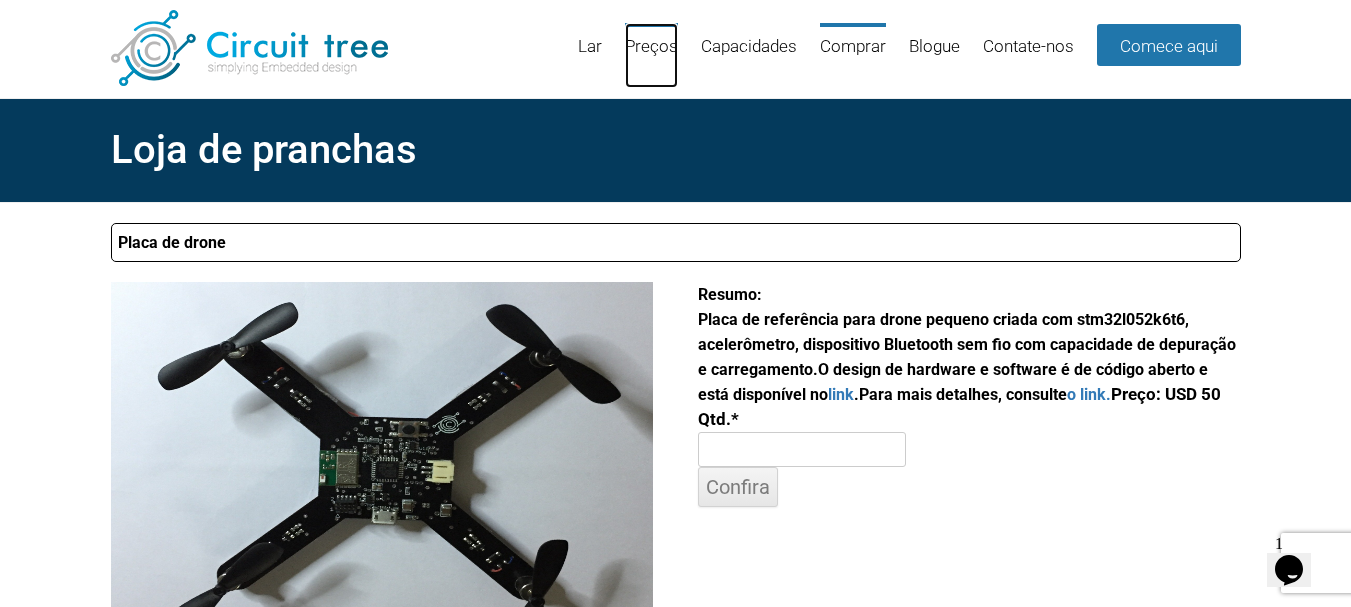 click on "Preços" at bounding box center (651, 55) 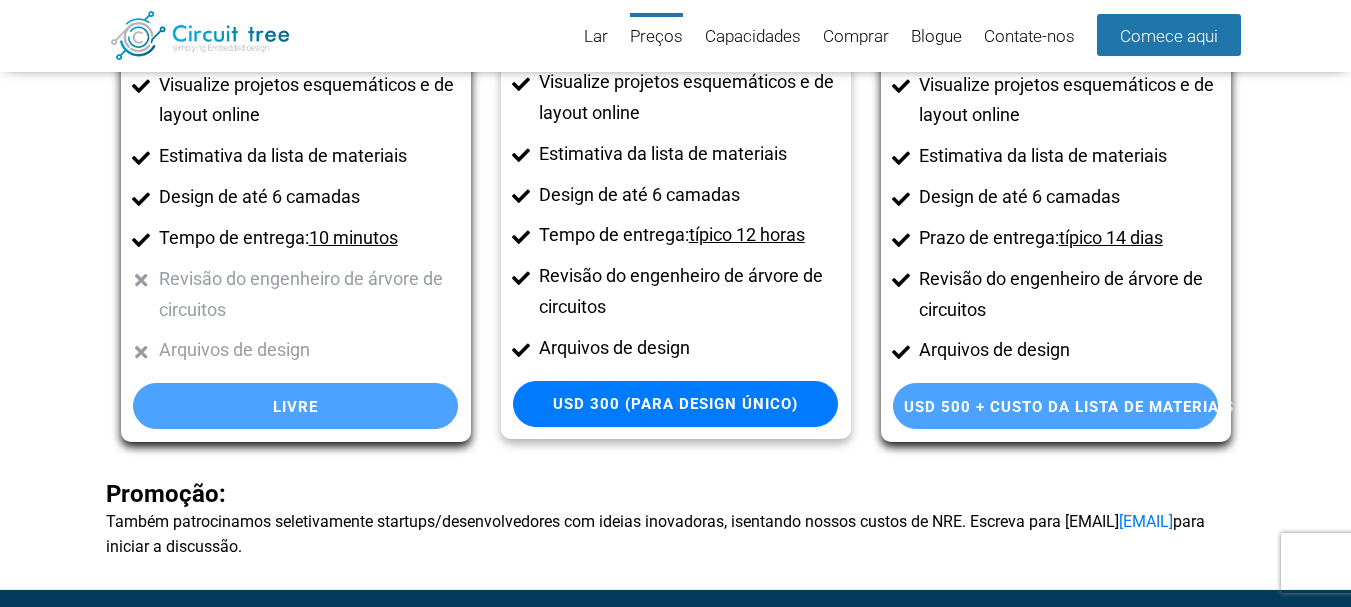 scroll, scrollTop: 273, scrollLeft: 0, axis: vertical 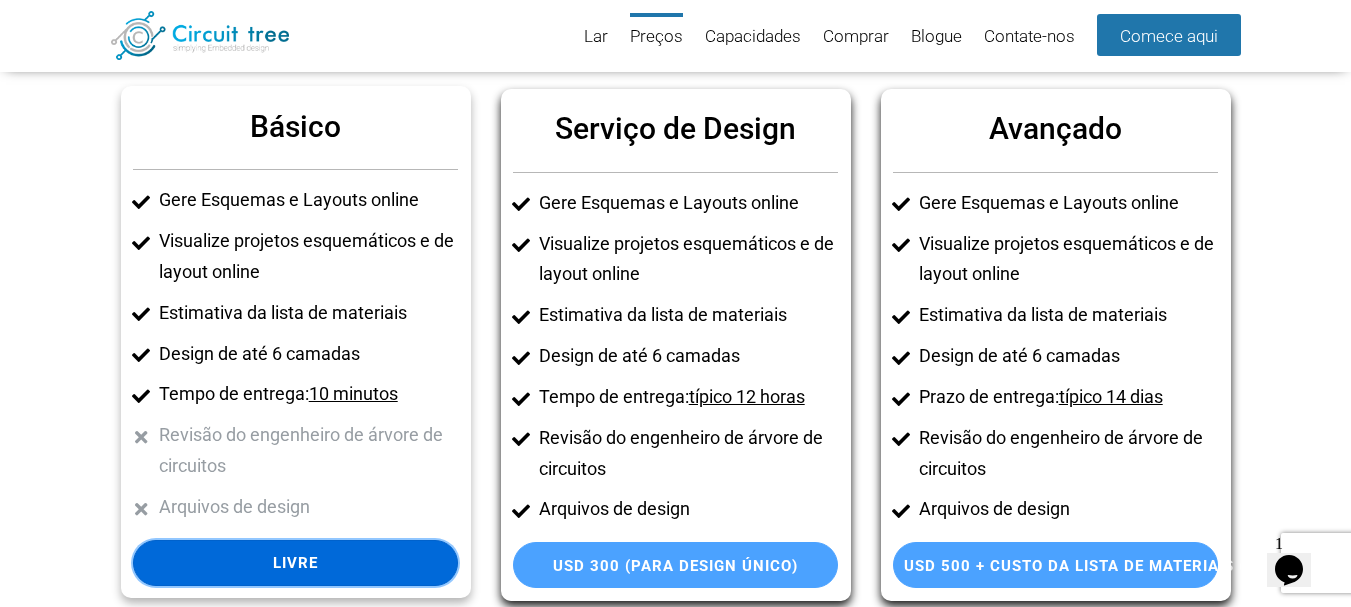 click on "Livre" at bounding box center (295, 563) 